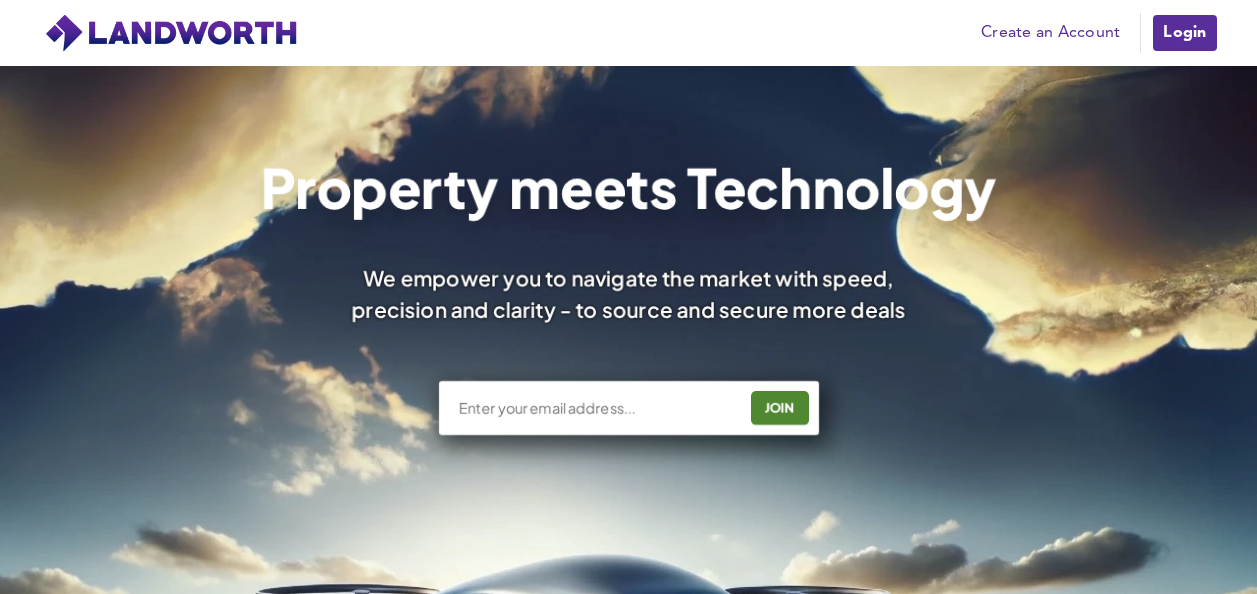 scroll, scrollTop: 0, scrollLeft: 0, axis: both 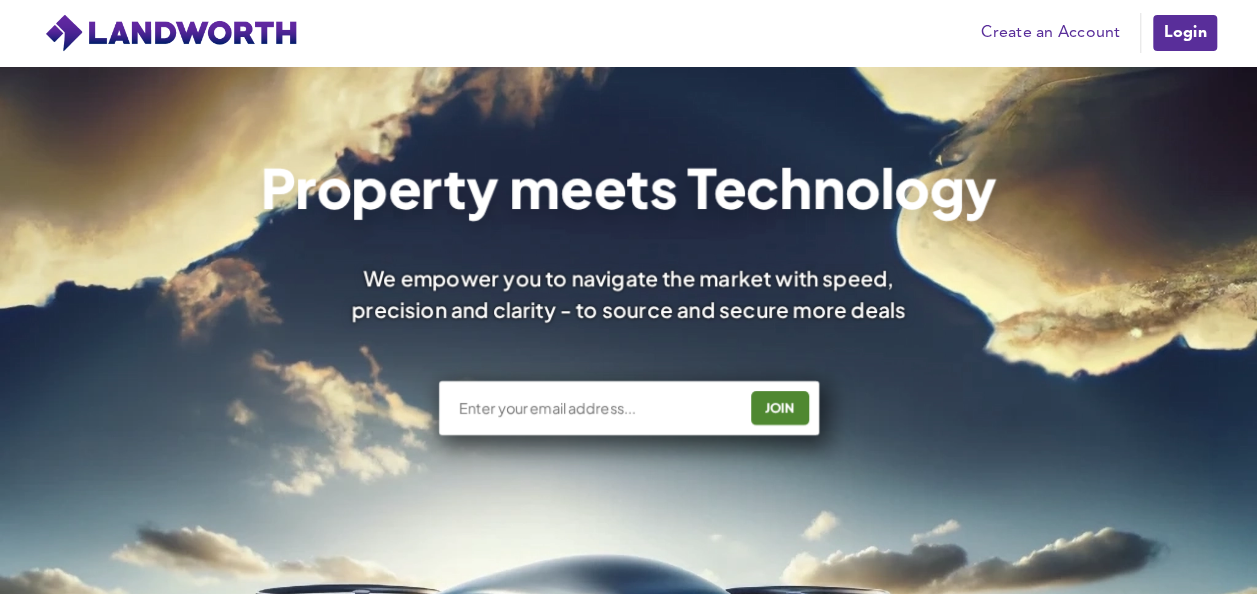 click on "JOIN" at bounding box center [628, 408] 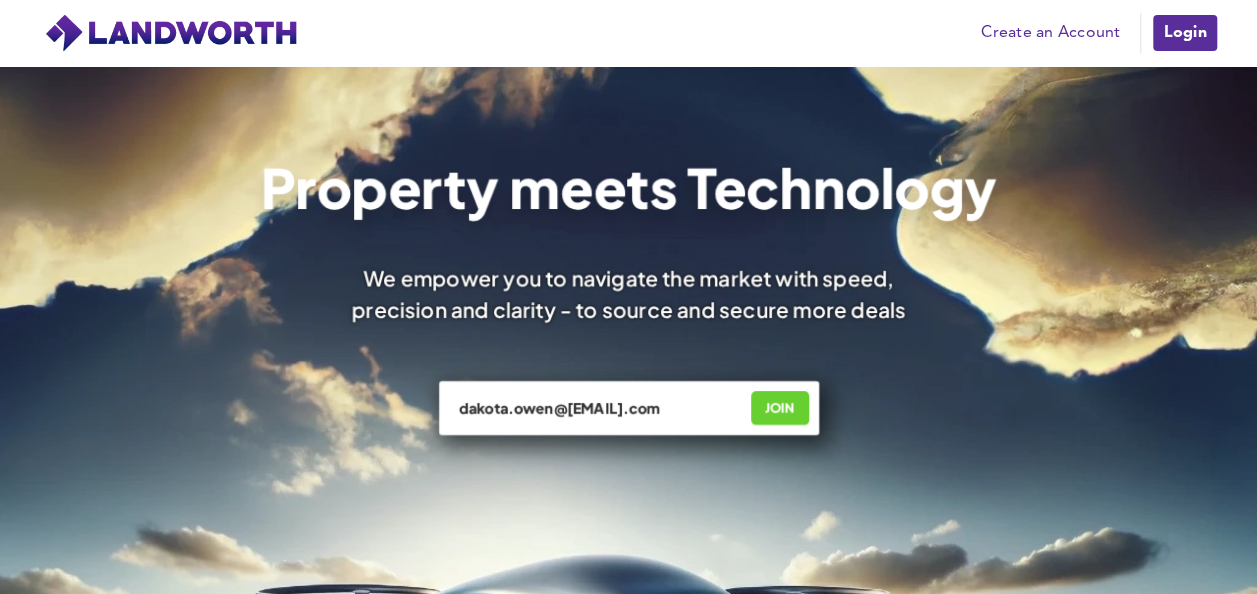 click on "JOIN" at bounding box center [779, 408] 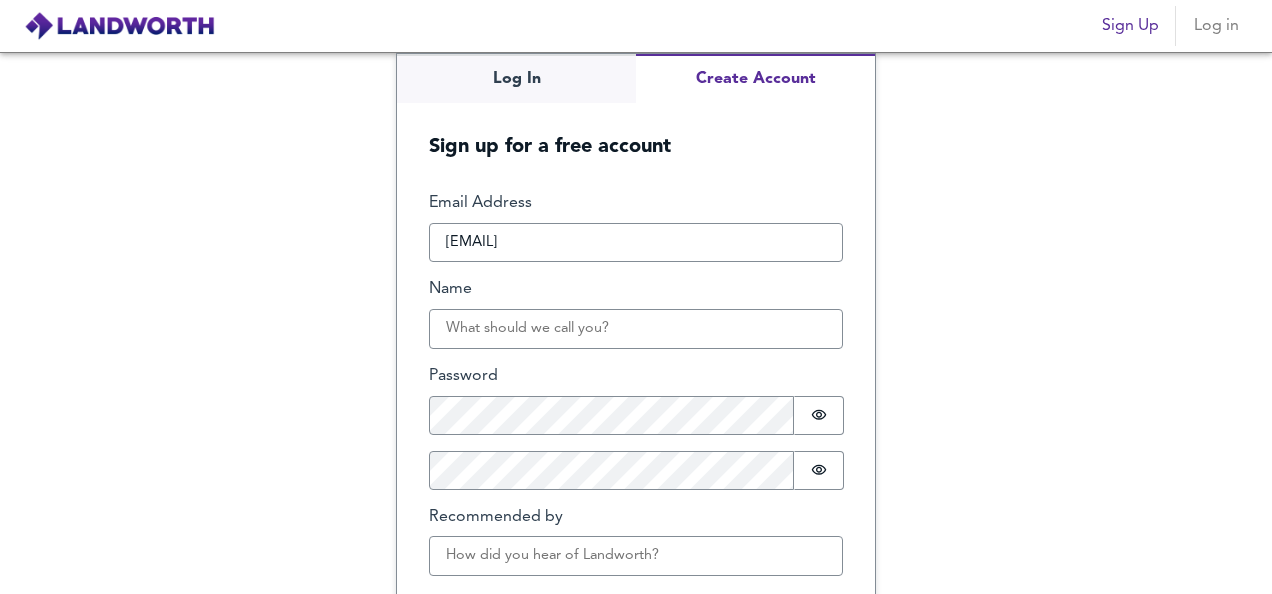 scroll, scrollTop: 0, scrollLeft: 0, axis: both 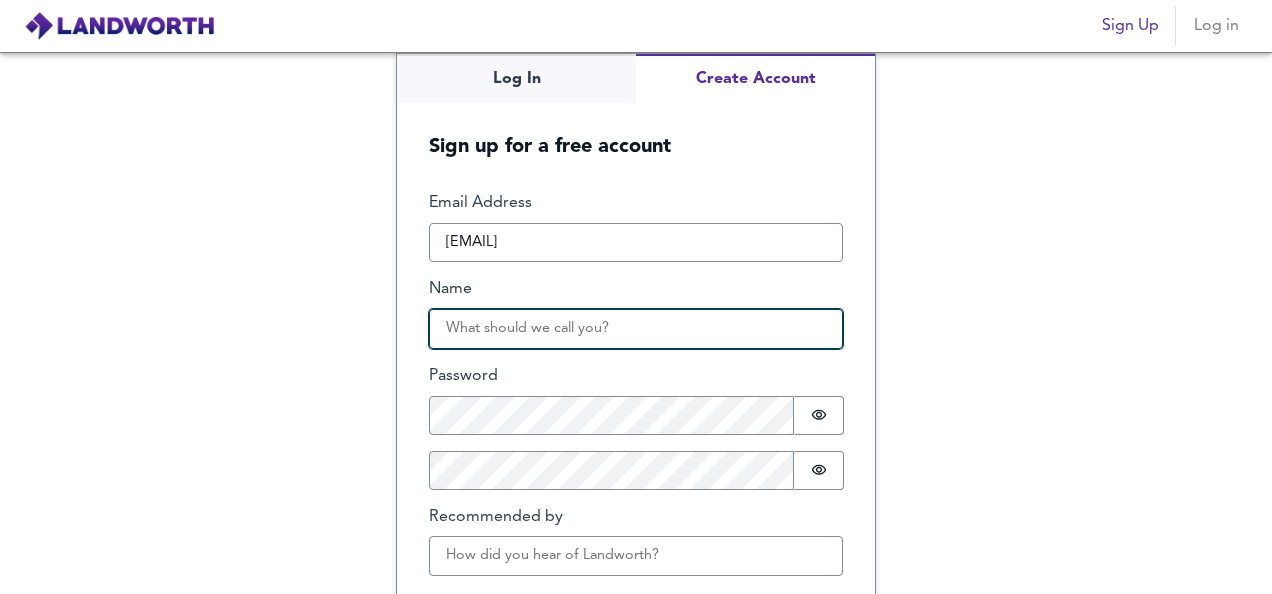 click on "Name" at bounding box center [636, 329] 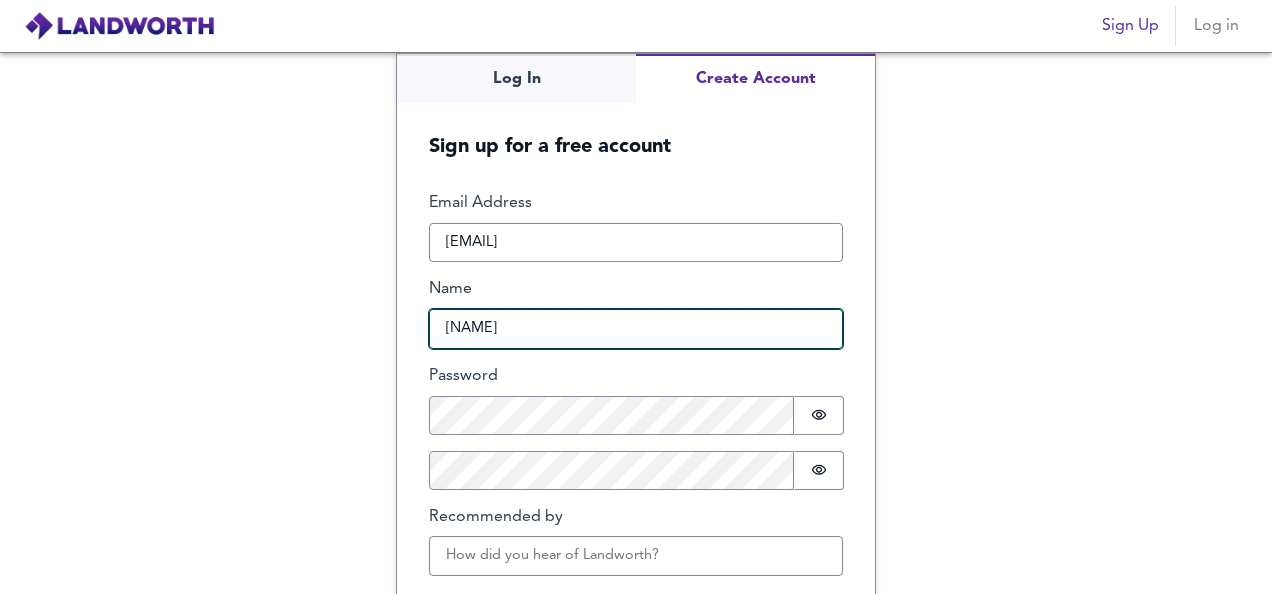 type on "[NAME]" 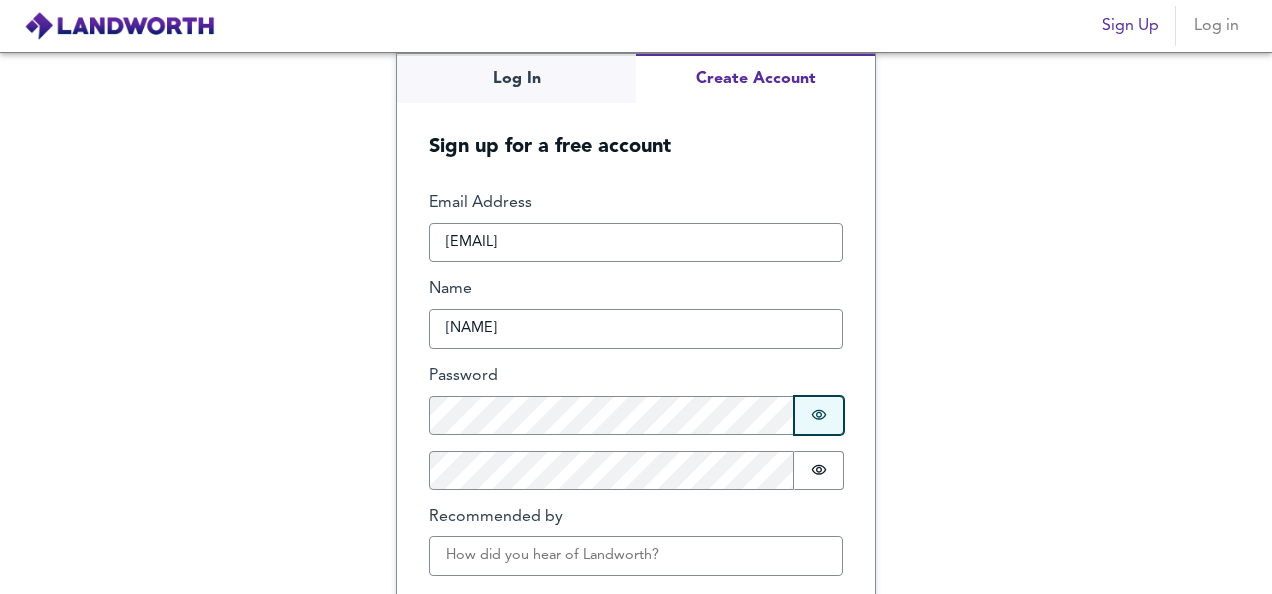 type 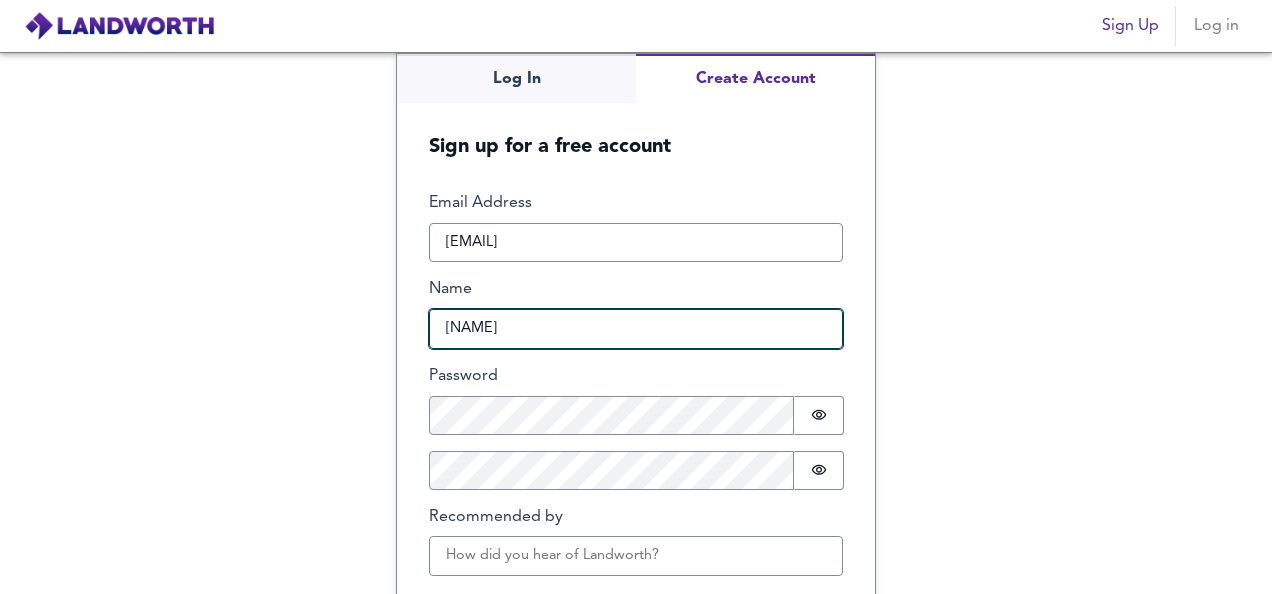 click on "[NAME]" at bounding box center (636, 329) 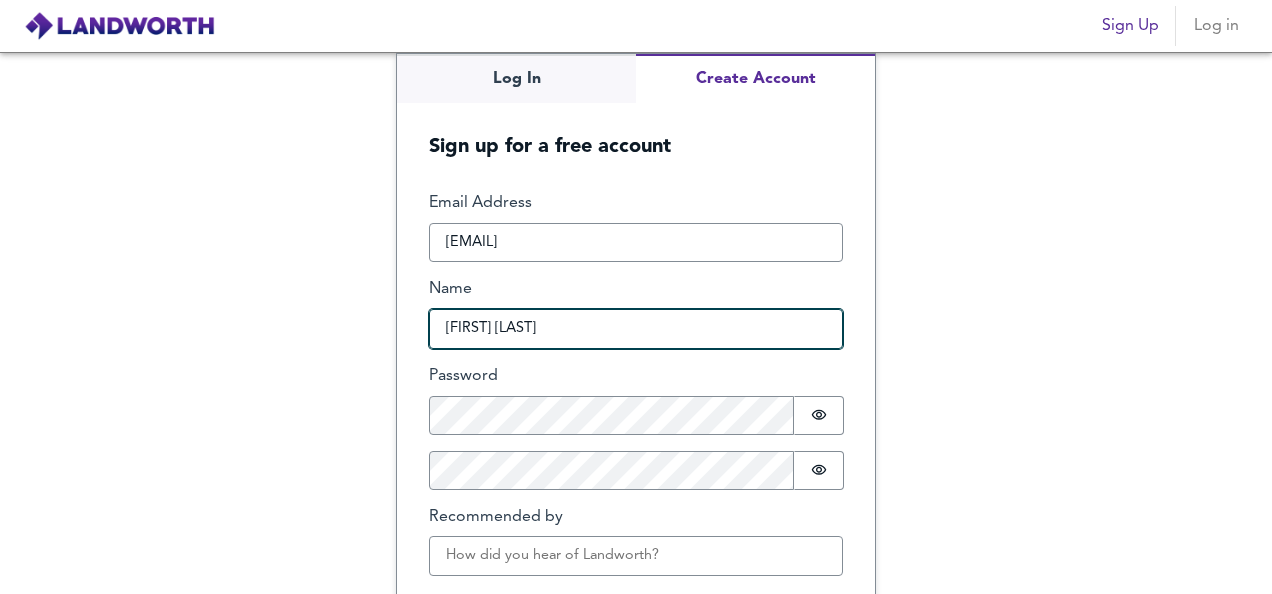 type on "[FIRST] [LAST]" 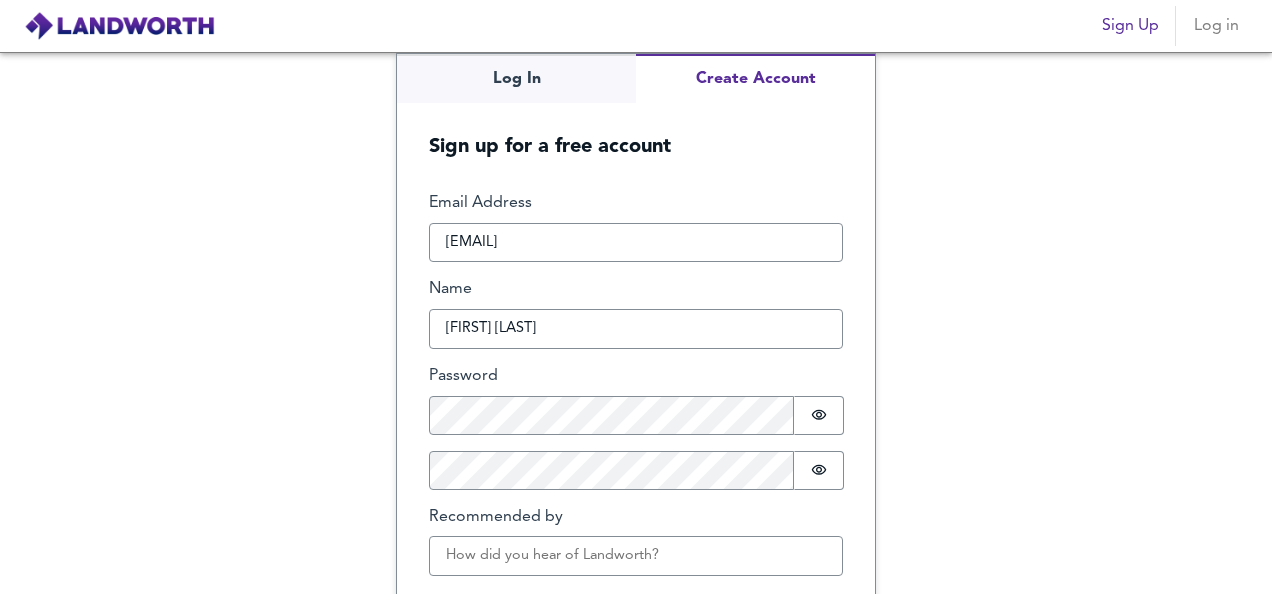 click on "Log In Create Account Sign up for a free account Email Address dakota.owen@svn.com Name Dakota Owen Password Password is hidden Confirm Password Password is hidden Recommended by Buffer Create Account" at bounding box center (636, 323) 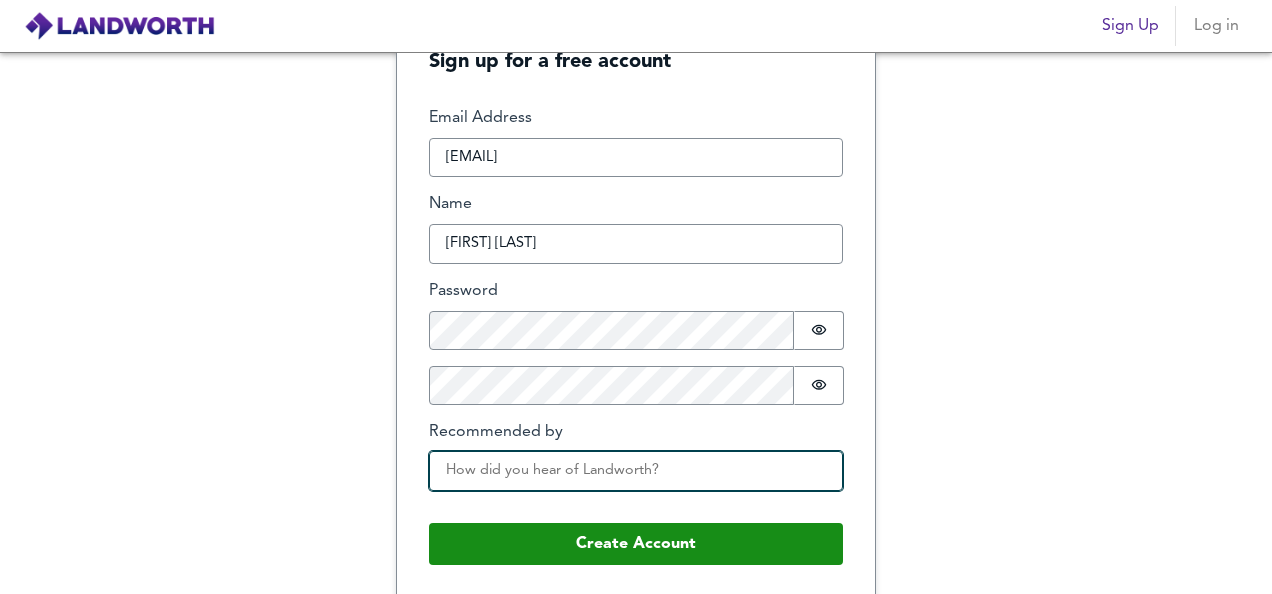 click on "Recommended by" at bounding box center [636, 471] 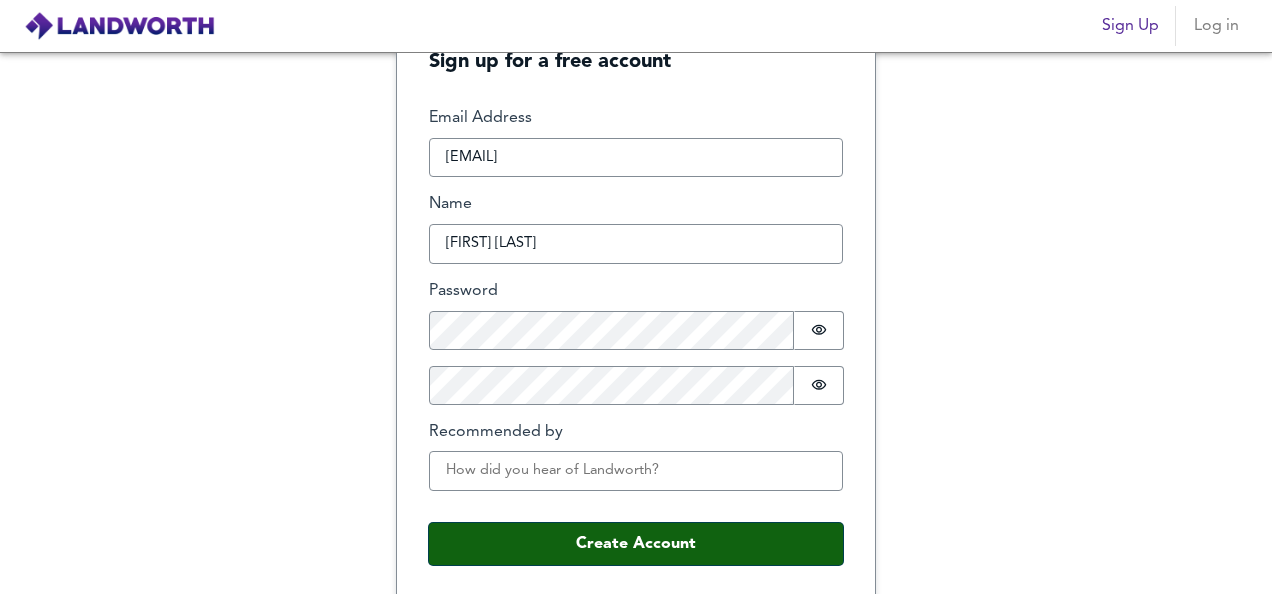 click on "Create Account" at bounding box center [636, 544] 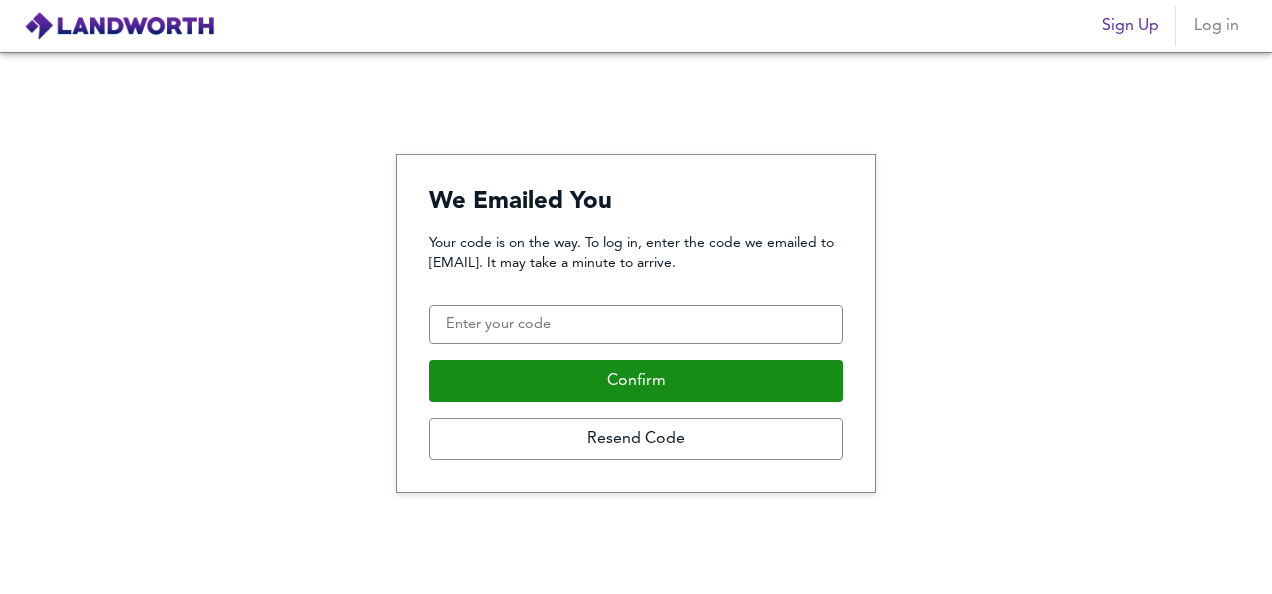 scroll, scrollTop: 0, scrollLeft: 0, axis: both 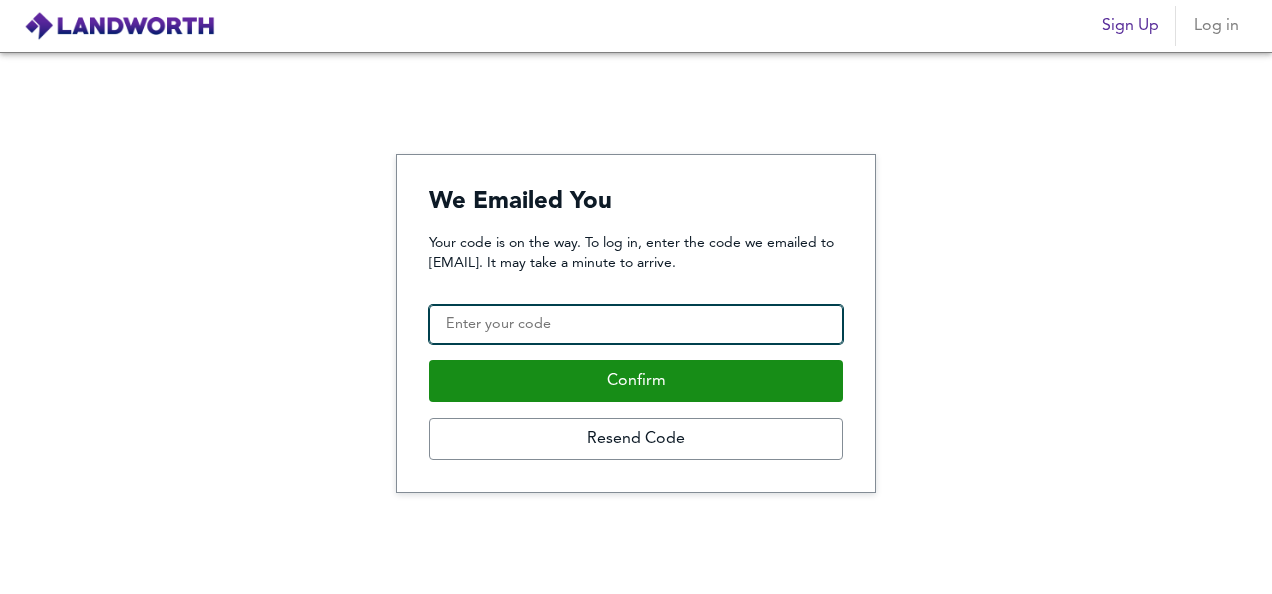 click on "Confirmation Code" at bounding box center (636, 325) 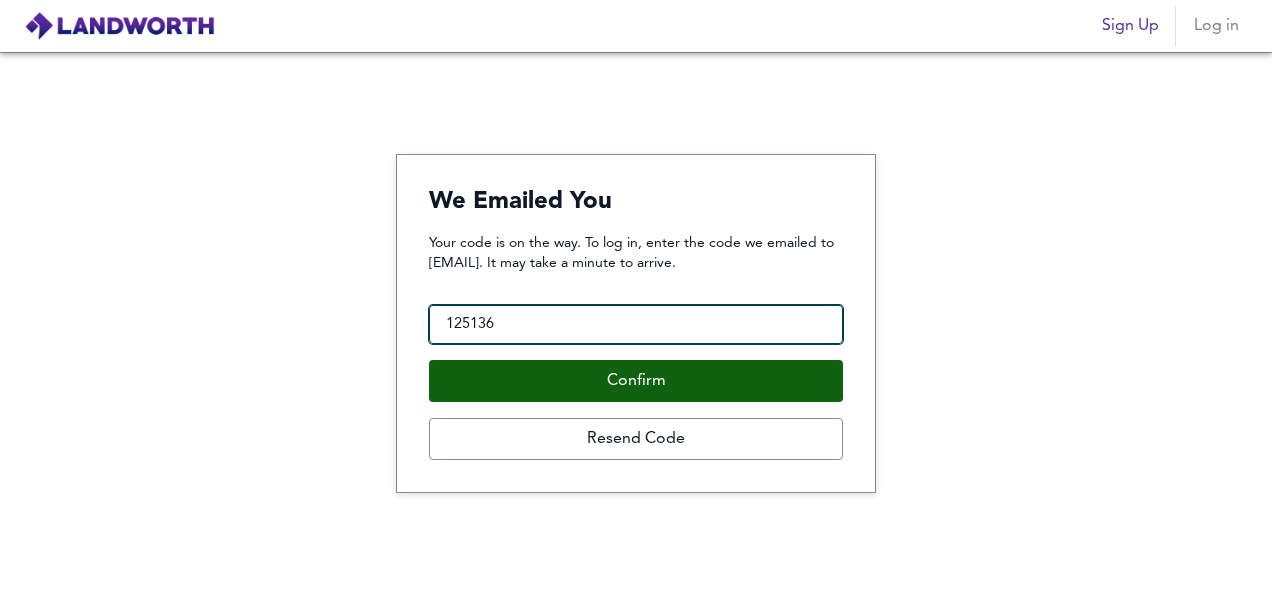 type on "125136" 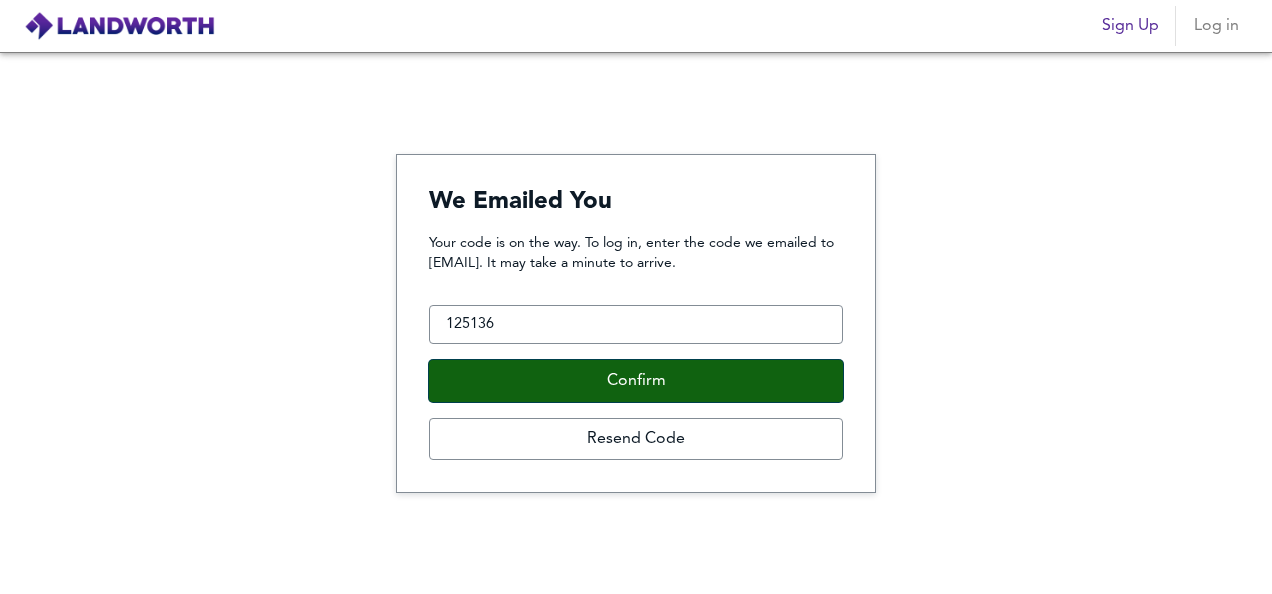 click on "Confirm" at bounding box center [636, 381] 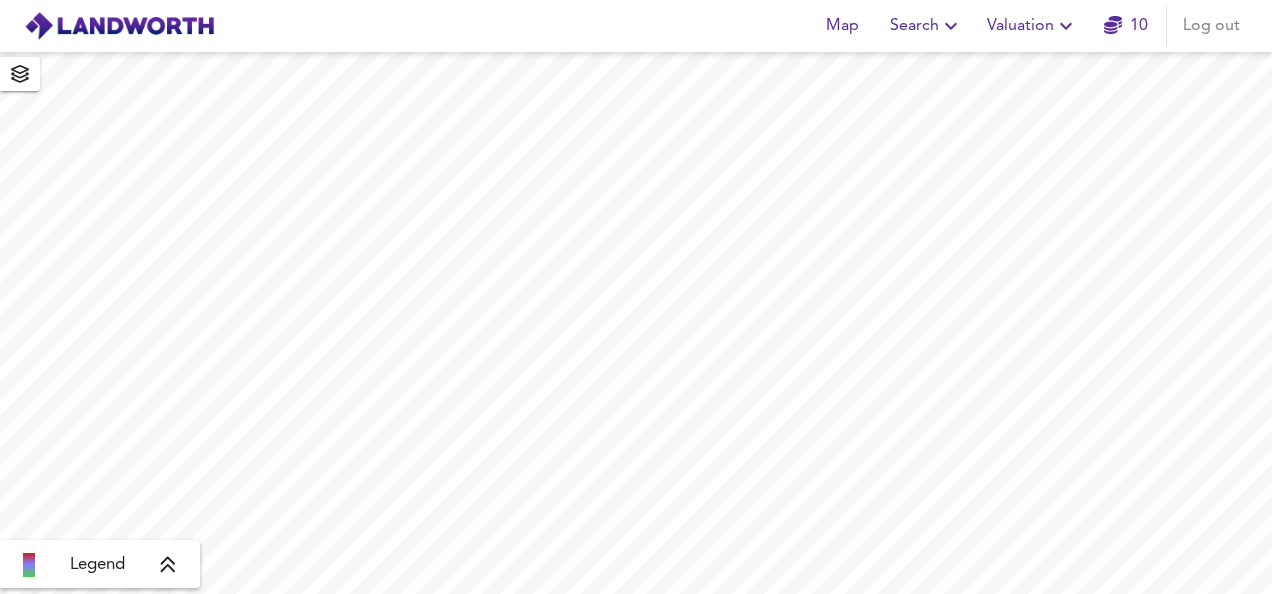 scroll, scrollTop: 0, scrollLeft: 0, axis: both 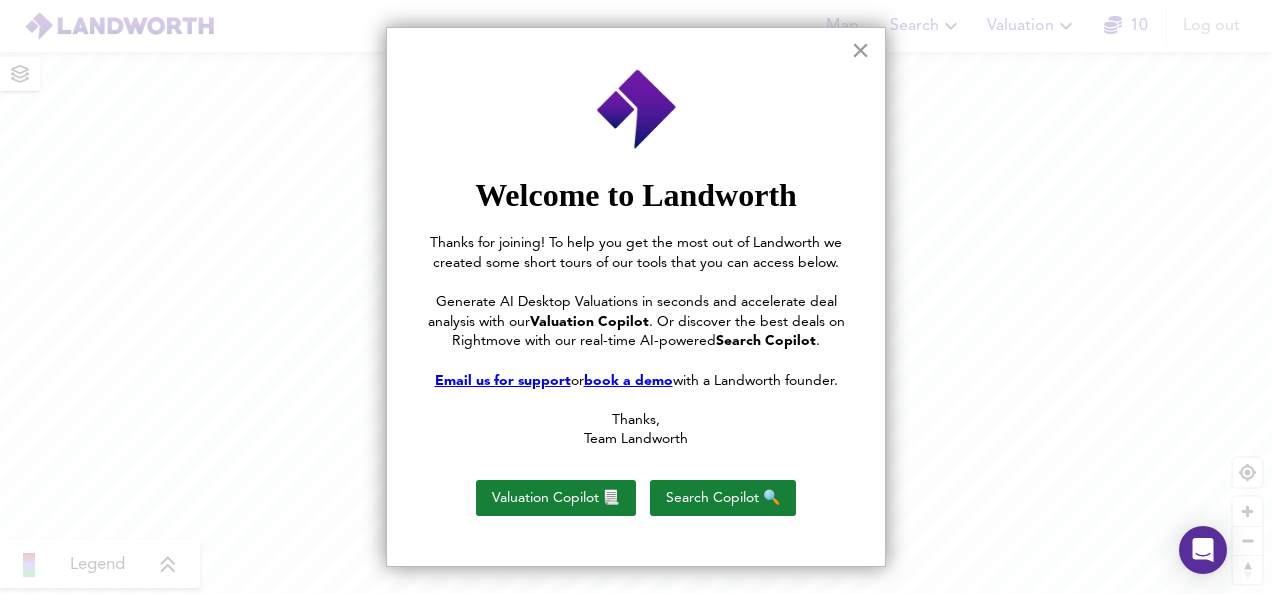 click on "× Welcome to Landworth Thanks for joining! To help you get the most out of Landworth we created some short tours of our tools that you can access below. Generate AI Desktop Valuations in seconds and accelerate deal analysis with our  Valuation Copilot . Or discover the best deals on Rightmove with our real-time AI-powered  Search Copilot . Email us for support  or  book a demo  with a Landworth founder. Thanks, Team Landworth Valuation Copilot 📃 Search Copilot 🔍" at bounding box center (636, 297) 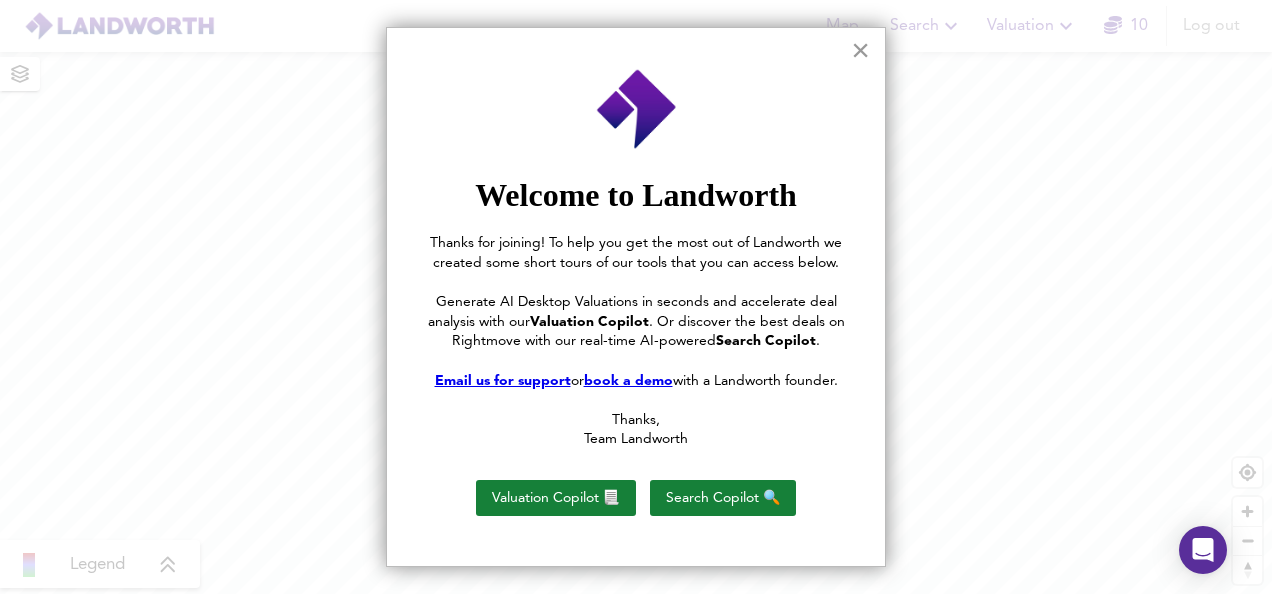 click on "×" at bounding box center [860, 50] 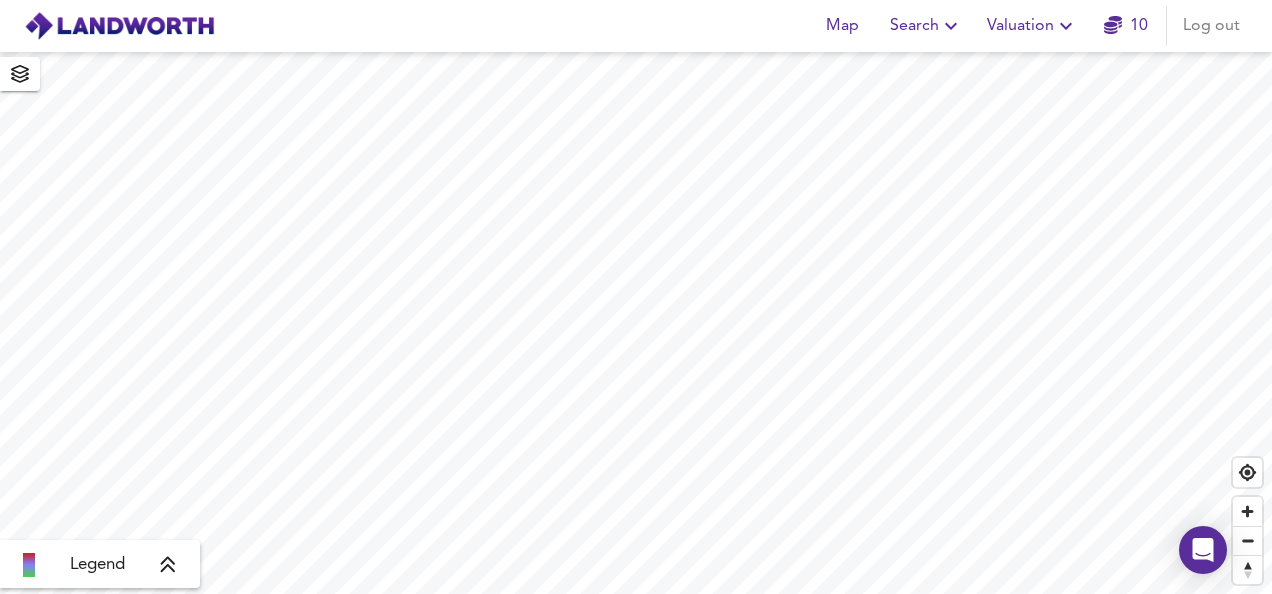 click on "Map Search Valuation    10 Log out     Legend" at bounding box center [636, 297] 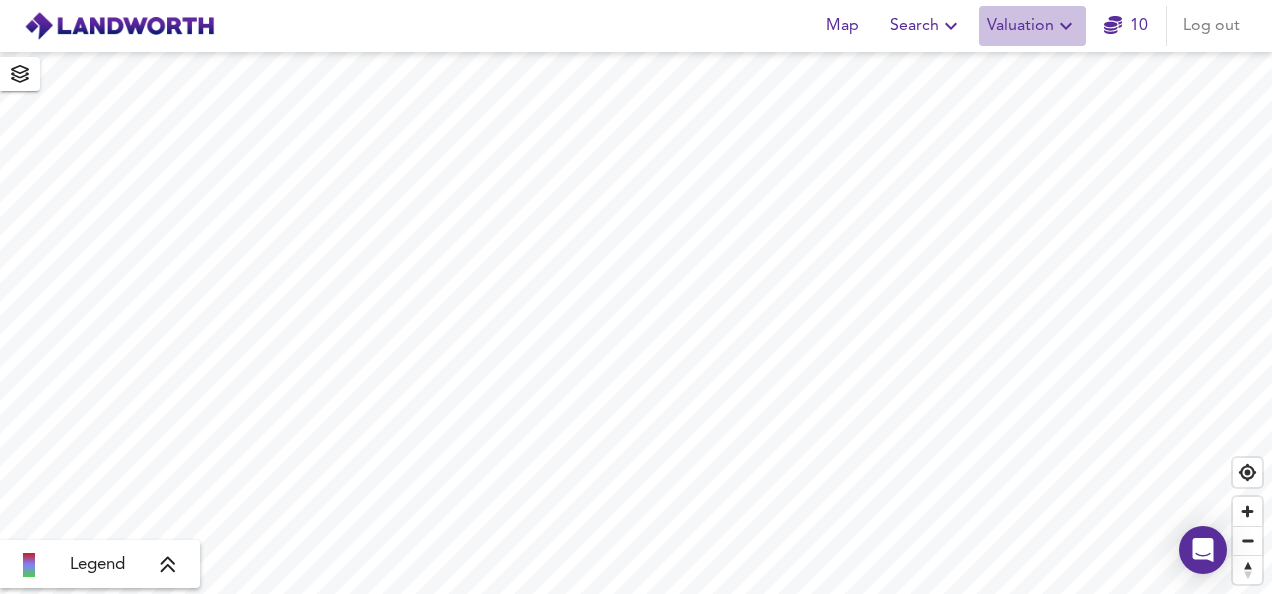 click on "Valuation" at bounding box center (1032, 26) 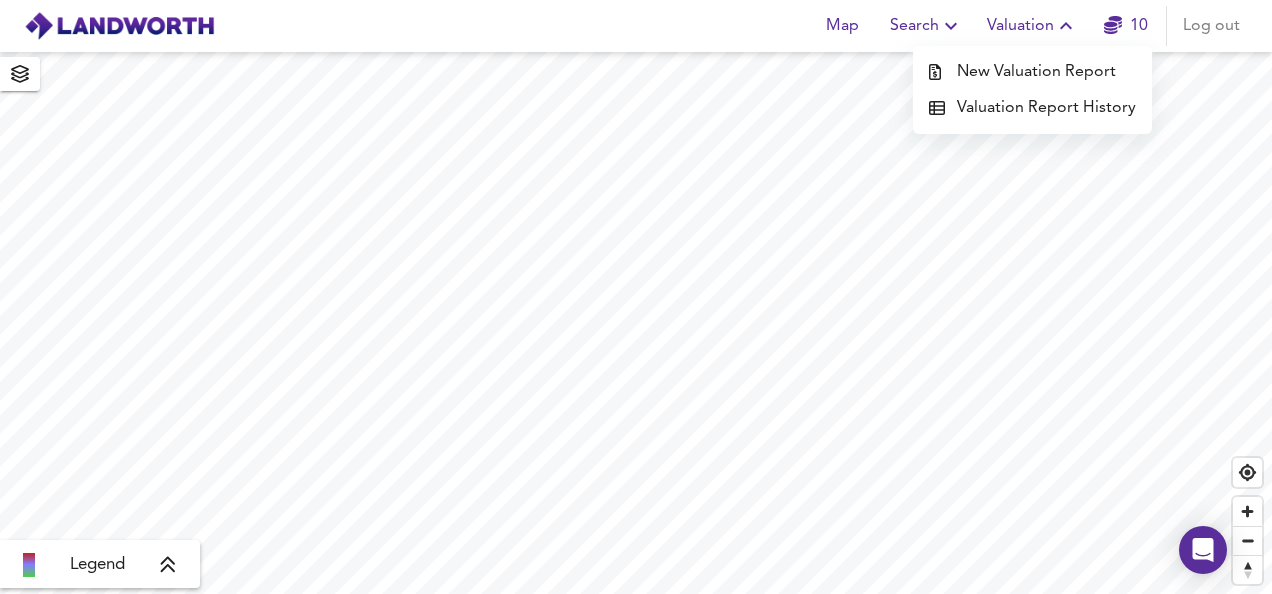 click on "New Valuation Report" at bounding box center (1032, 72) 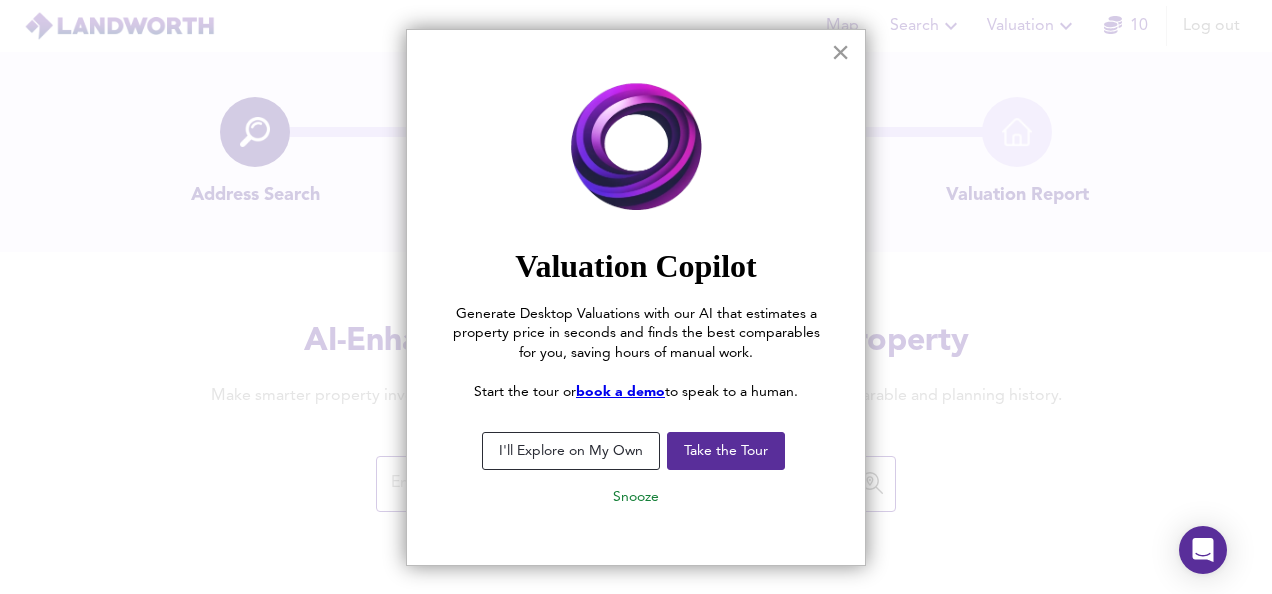 click on "×" at bounding box center (840, 52) 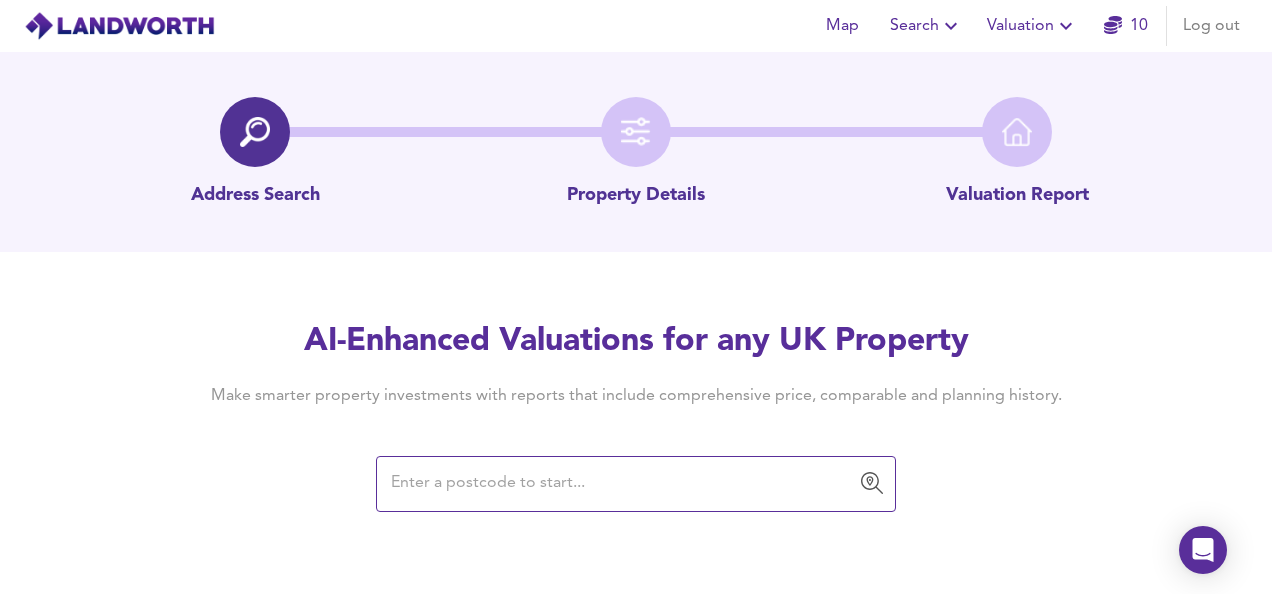 click at bounding box center [621, 484] 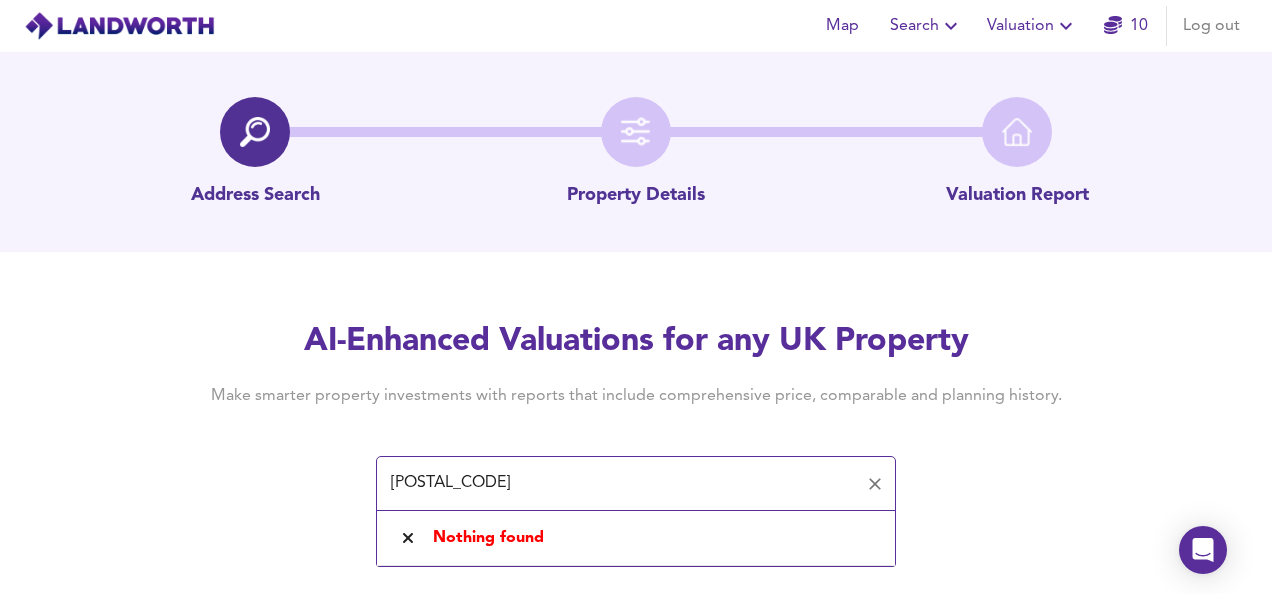 type on "74112q" 